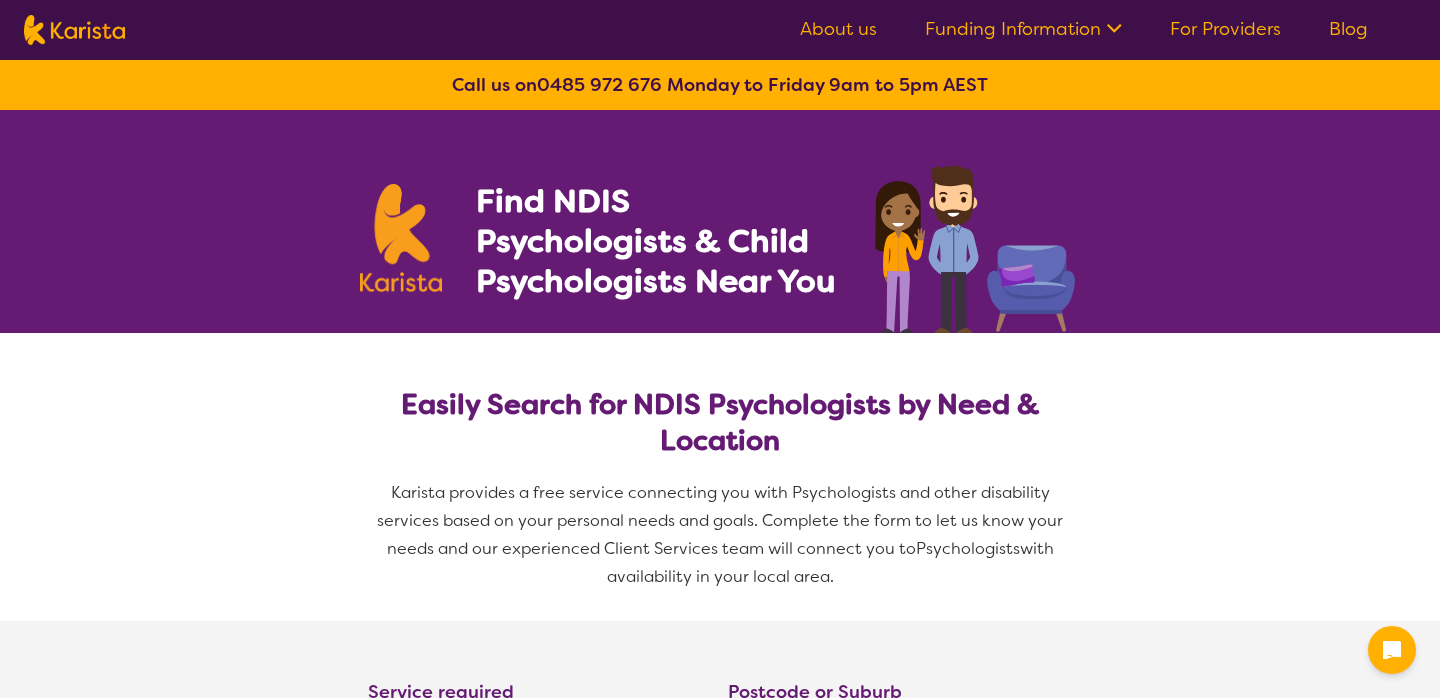 select on "Psychology" 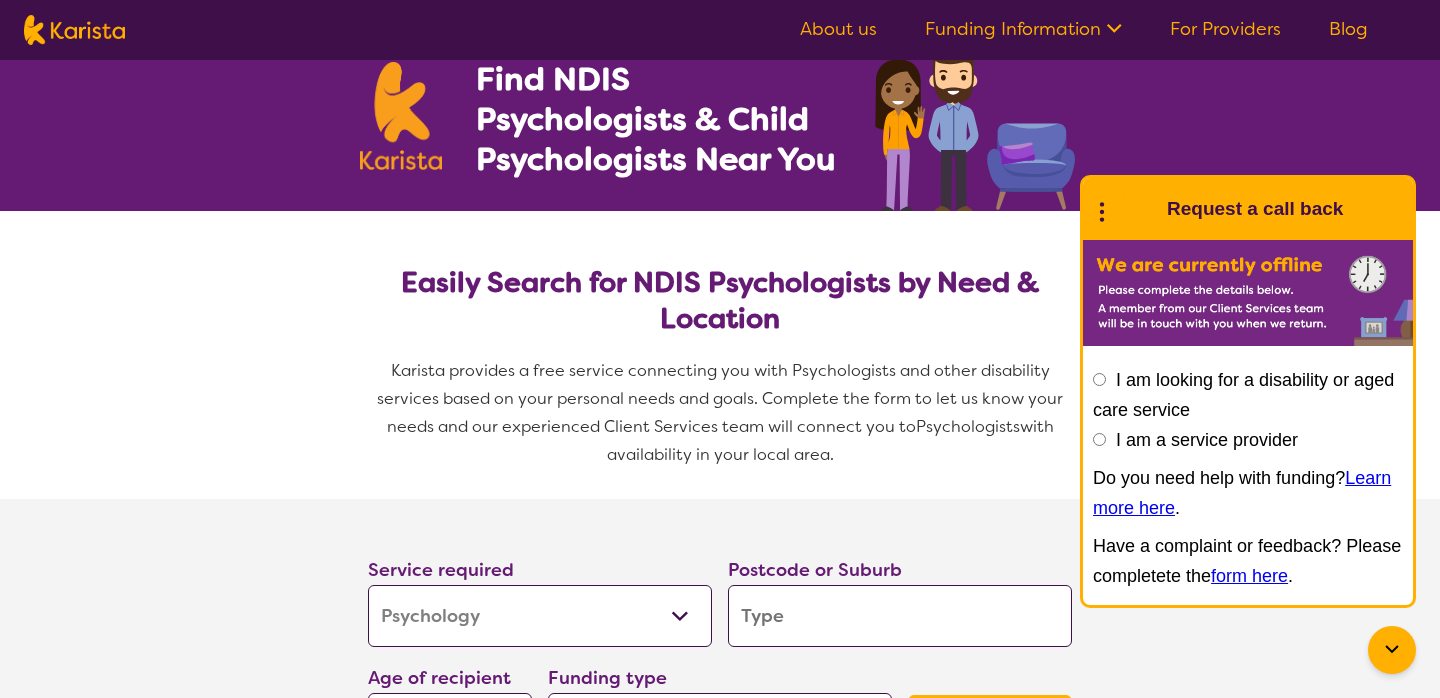 scroll, scrollTop: 349, scrollLeft: 0, axis: vertical 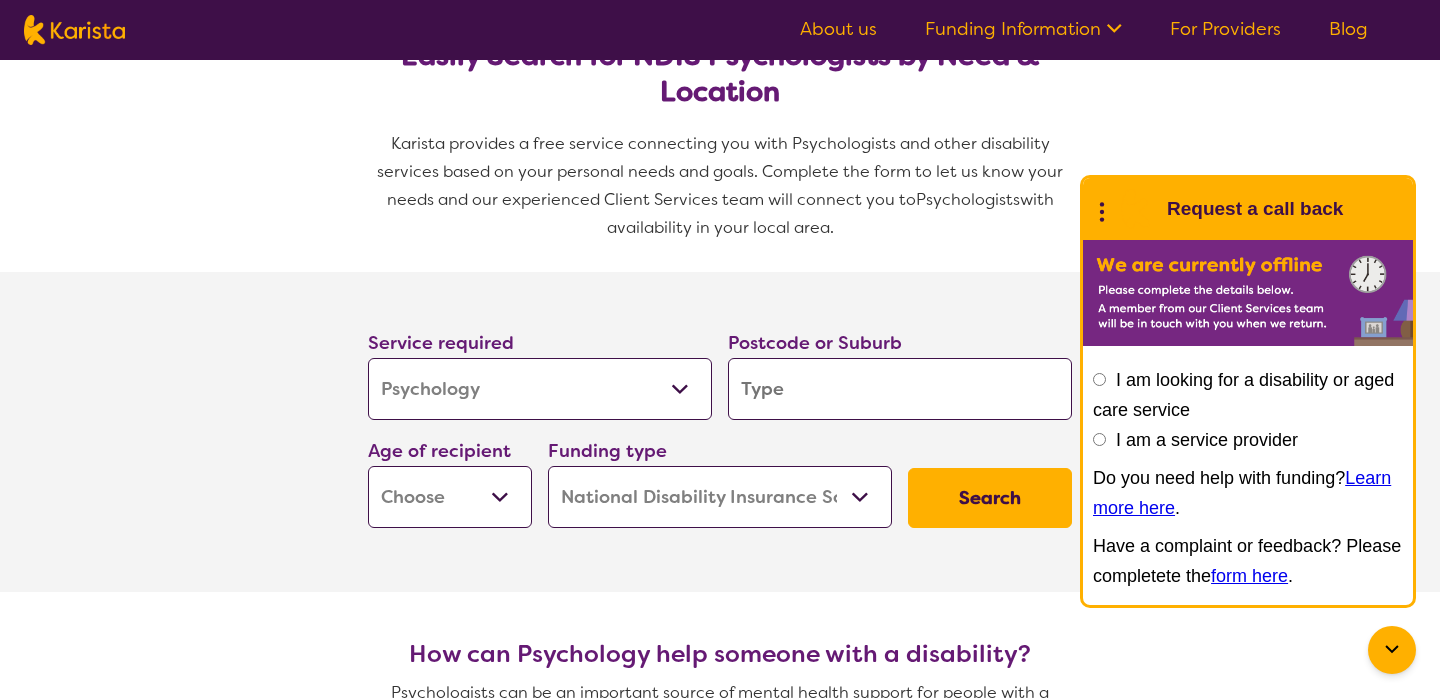 click at bounding box center [900, 389] 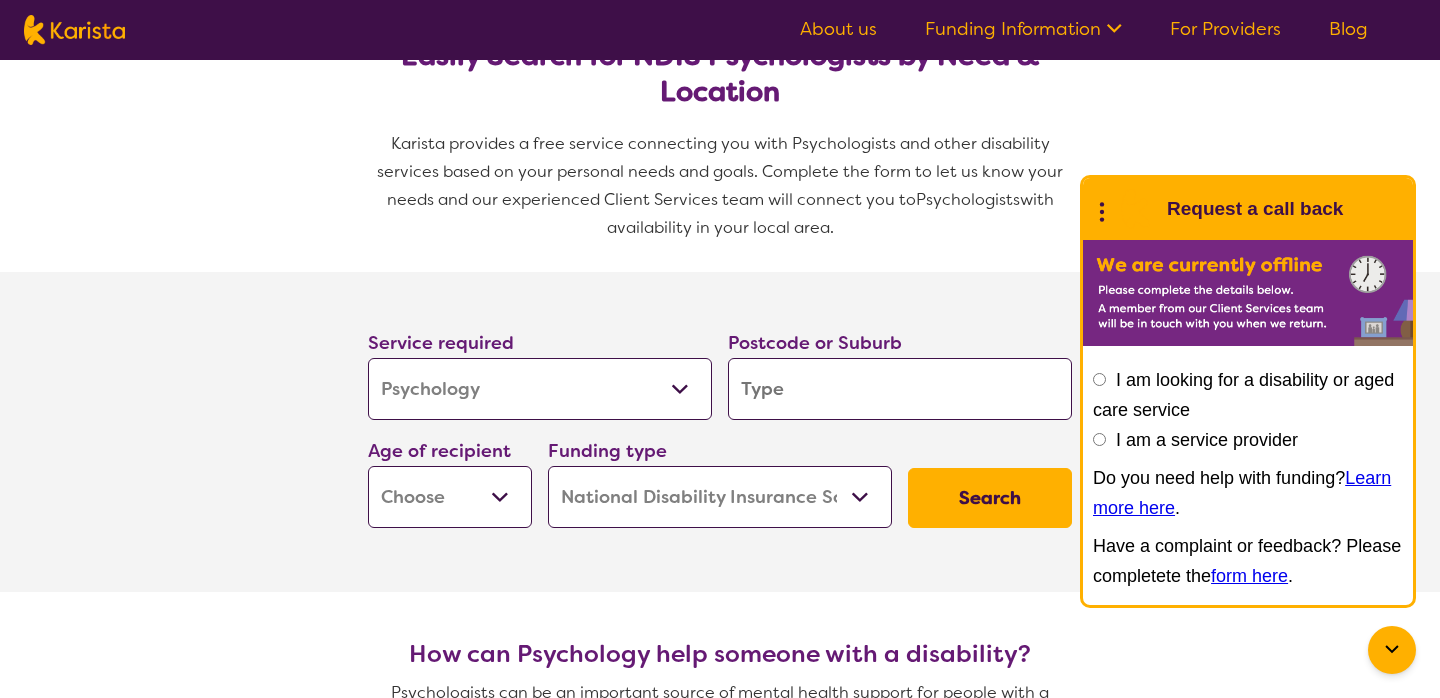 type on "3" 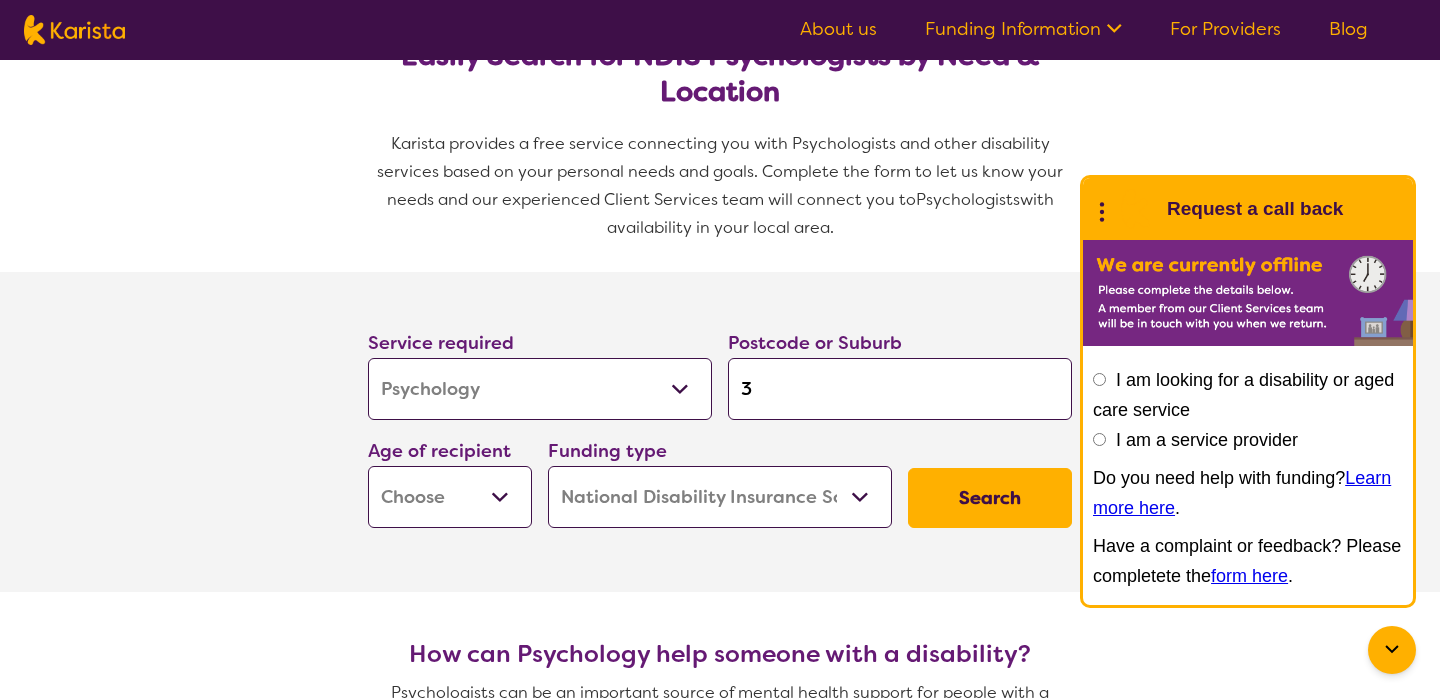 type on "30" 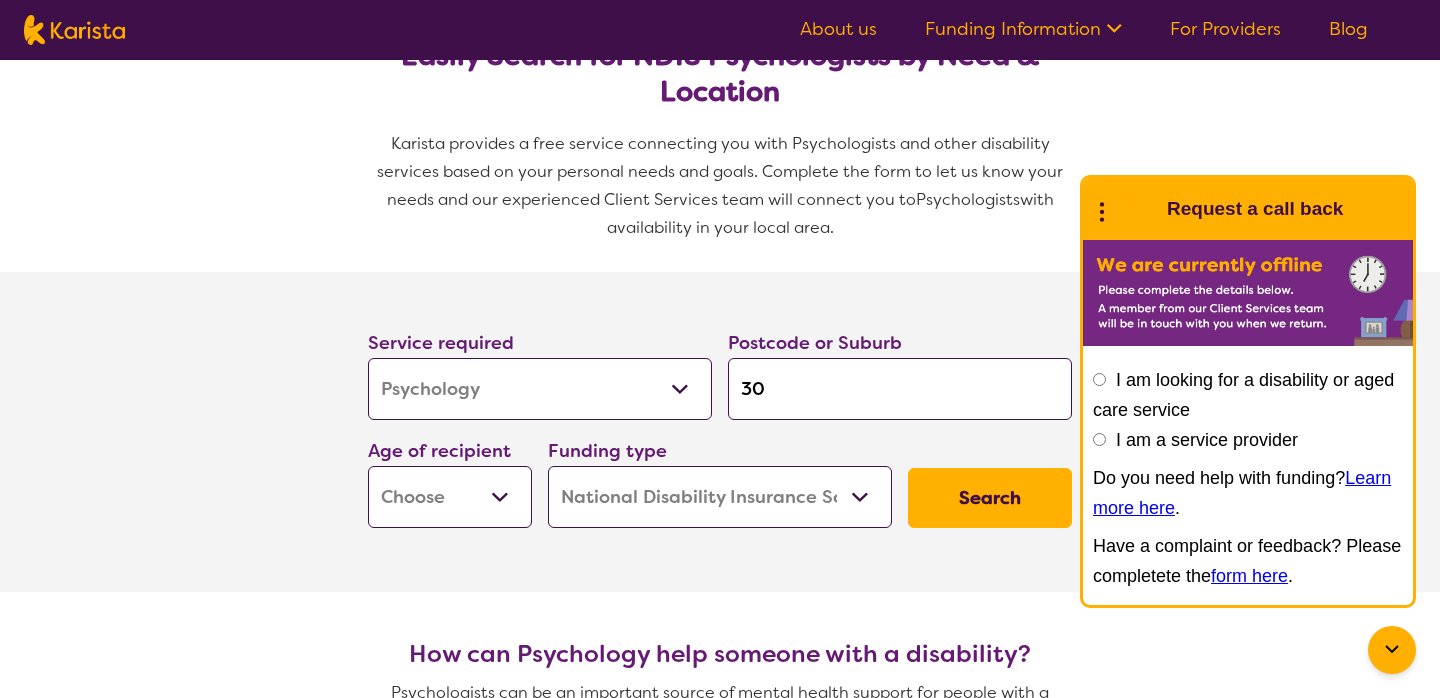 type on "30" 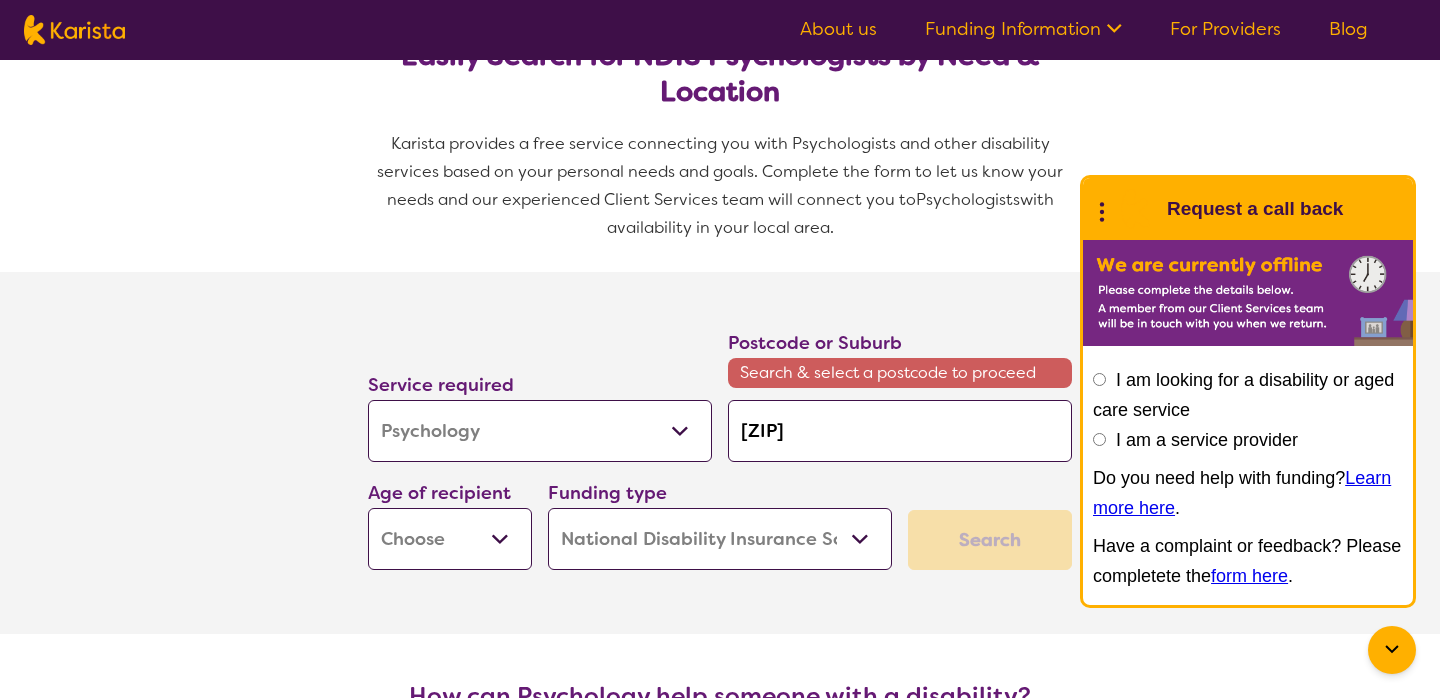 type on "3040" 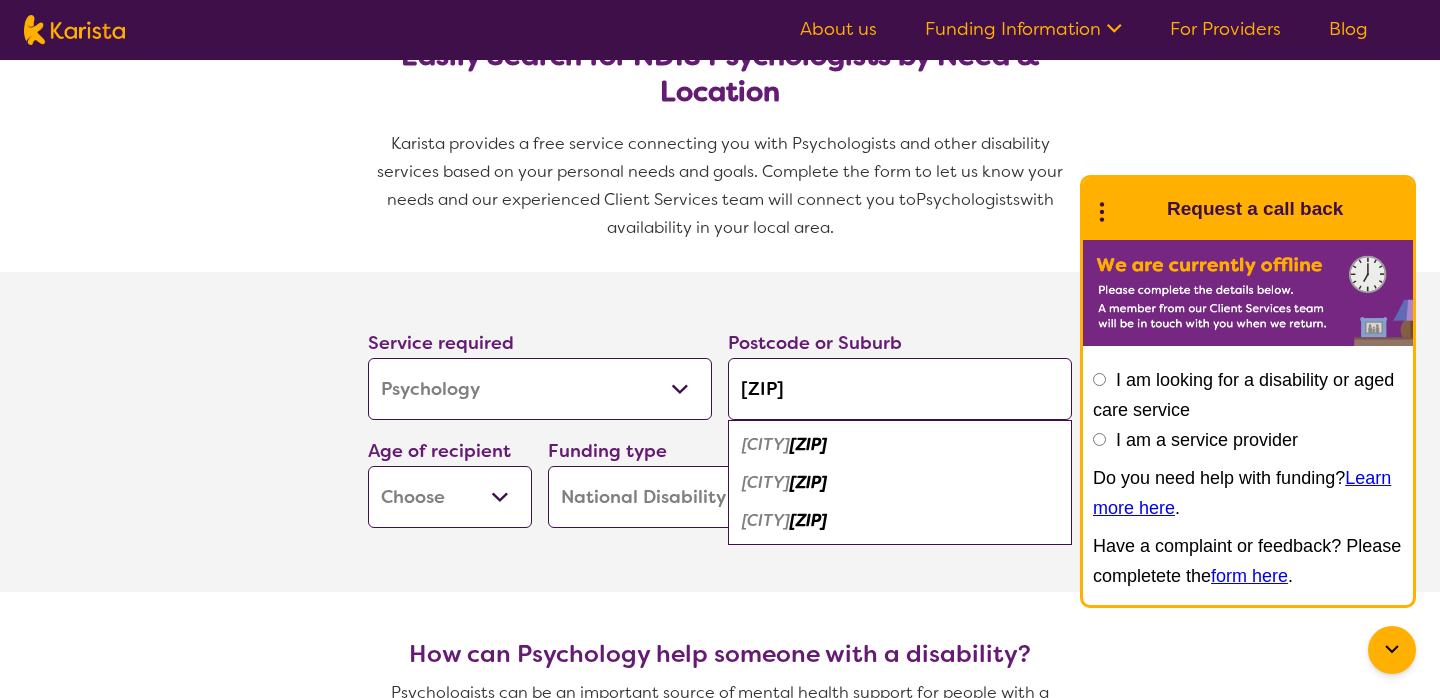 type on "304" 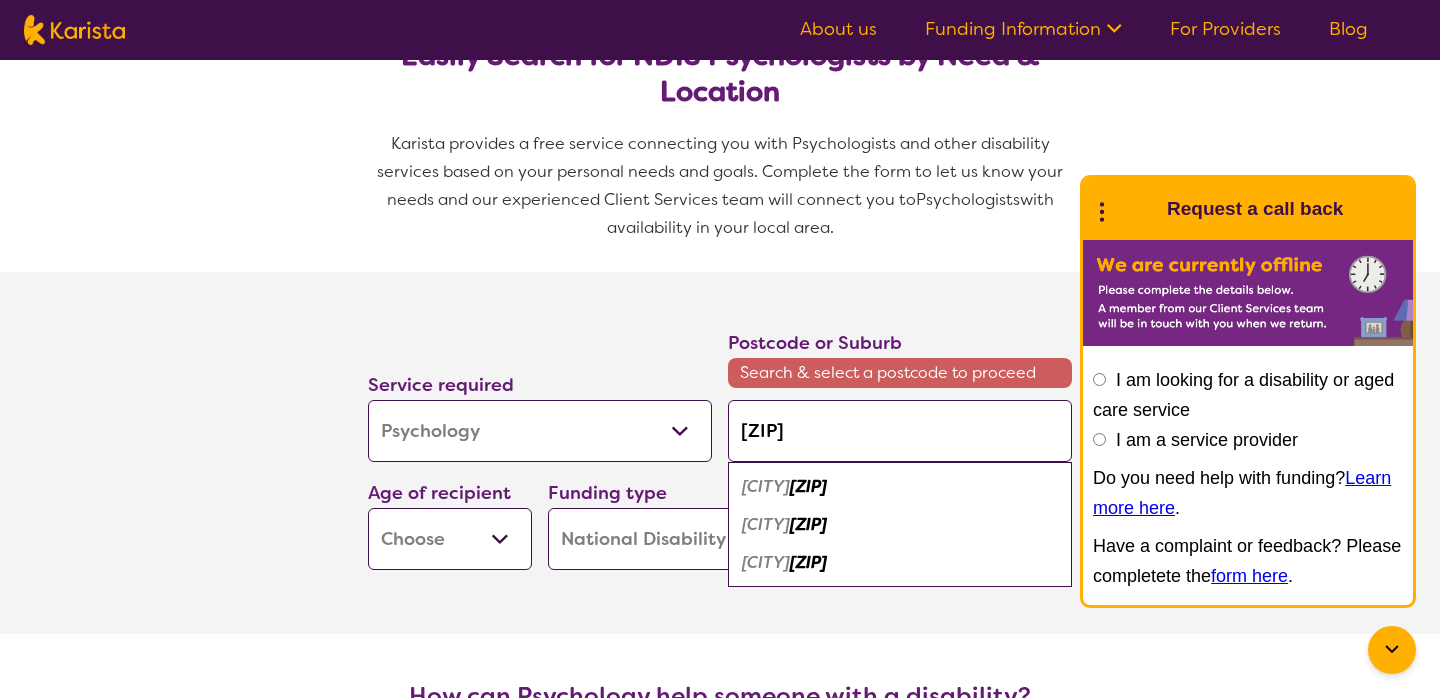type on "3041" 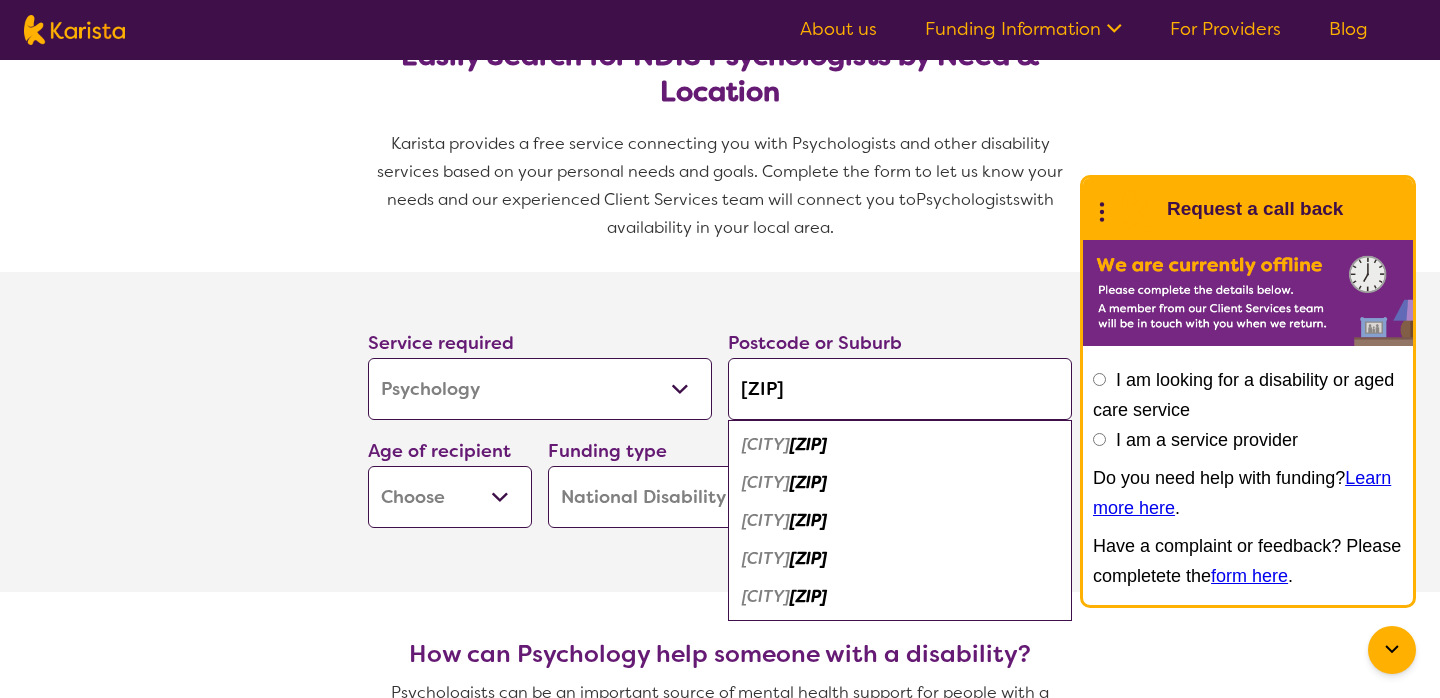 type on "304" 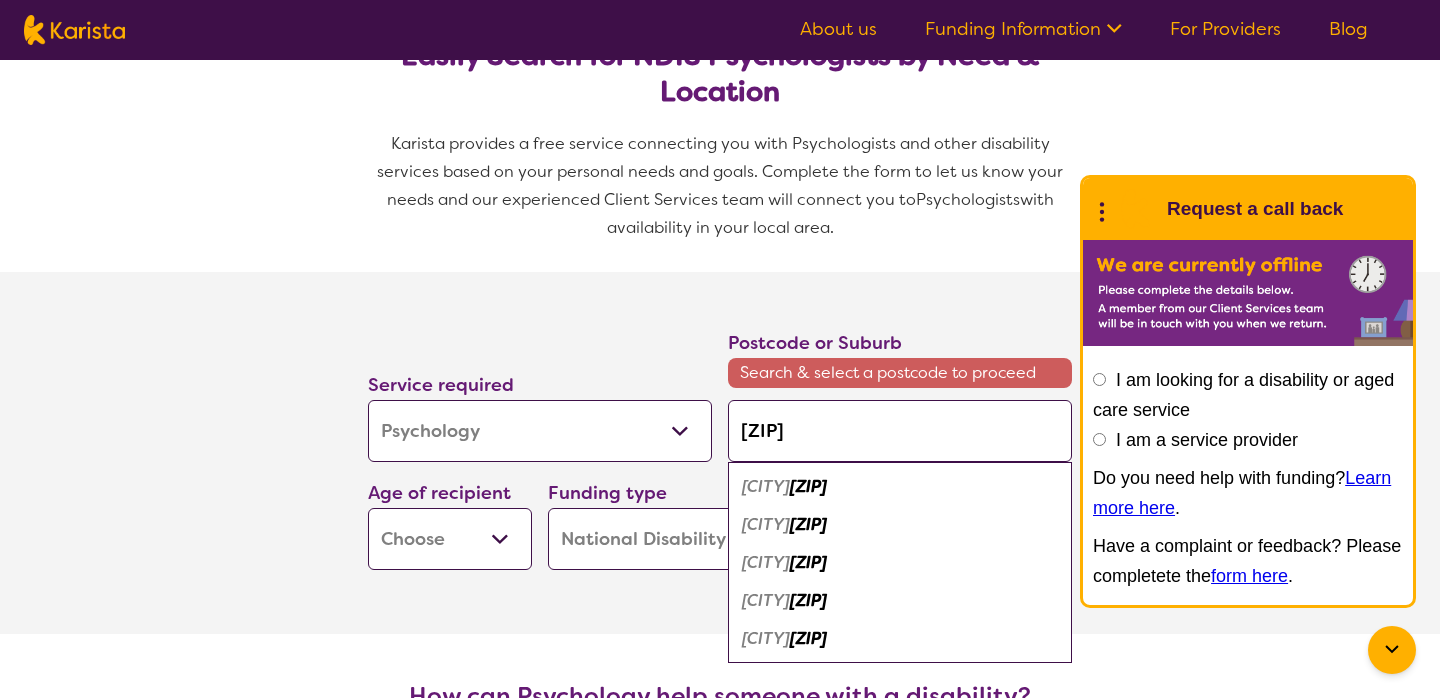 type on "3040" 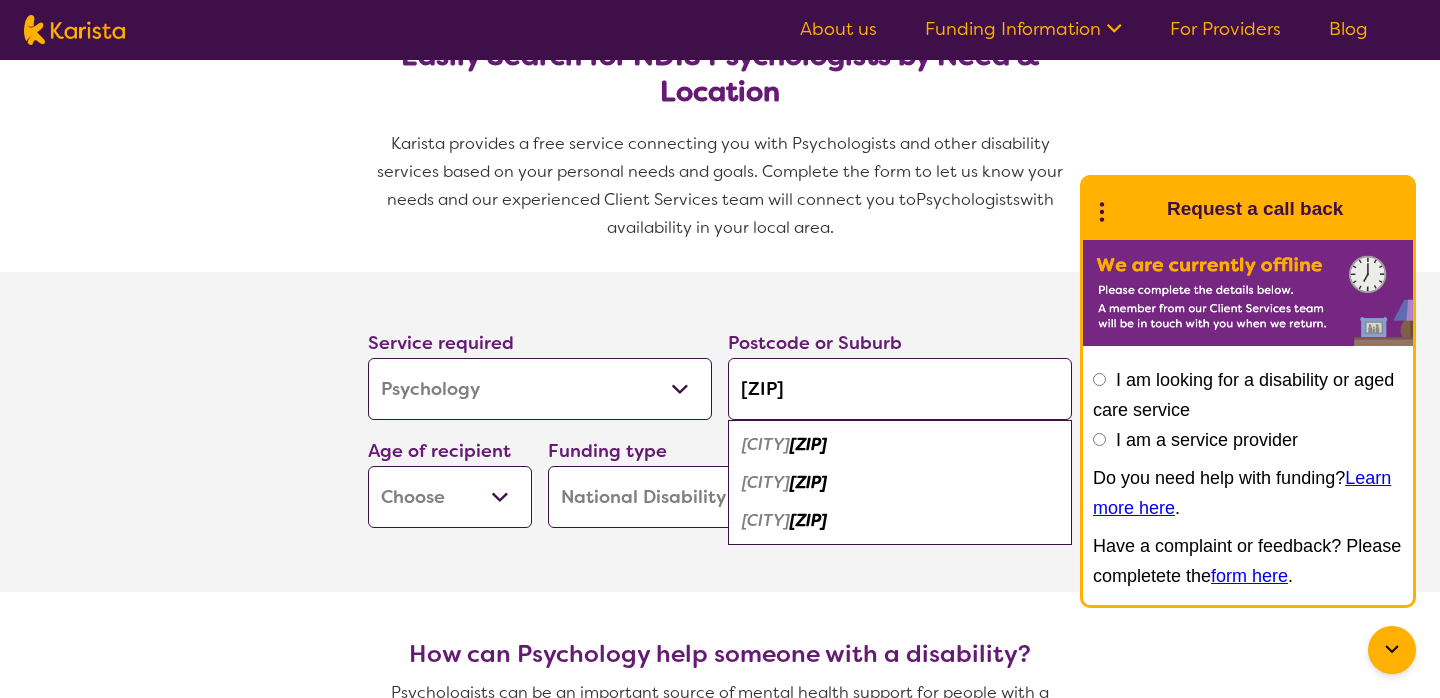 scroll, scrollTop: 482, scrollLeft: 0, axis: vertical 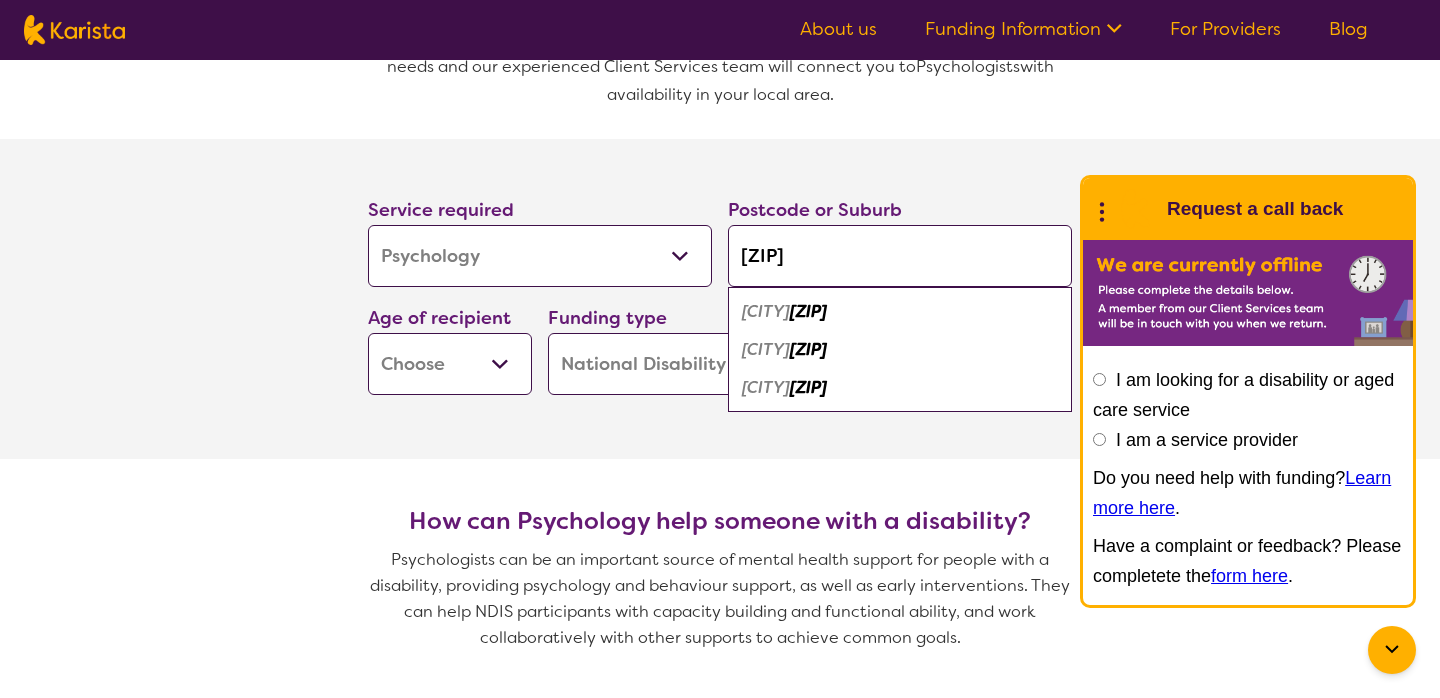 type on "3040" 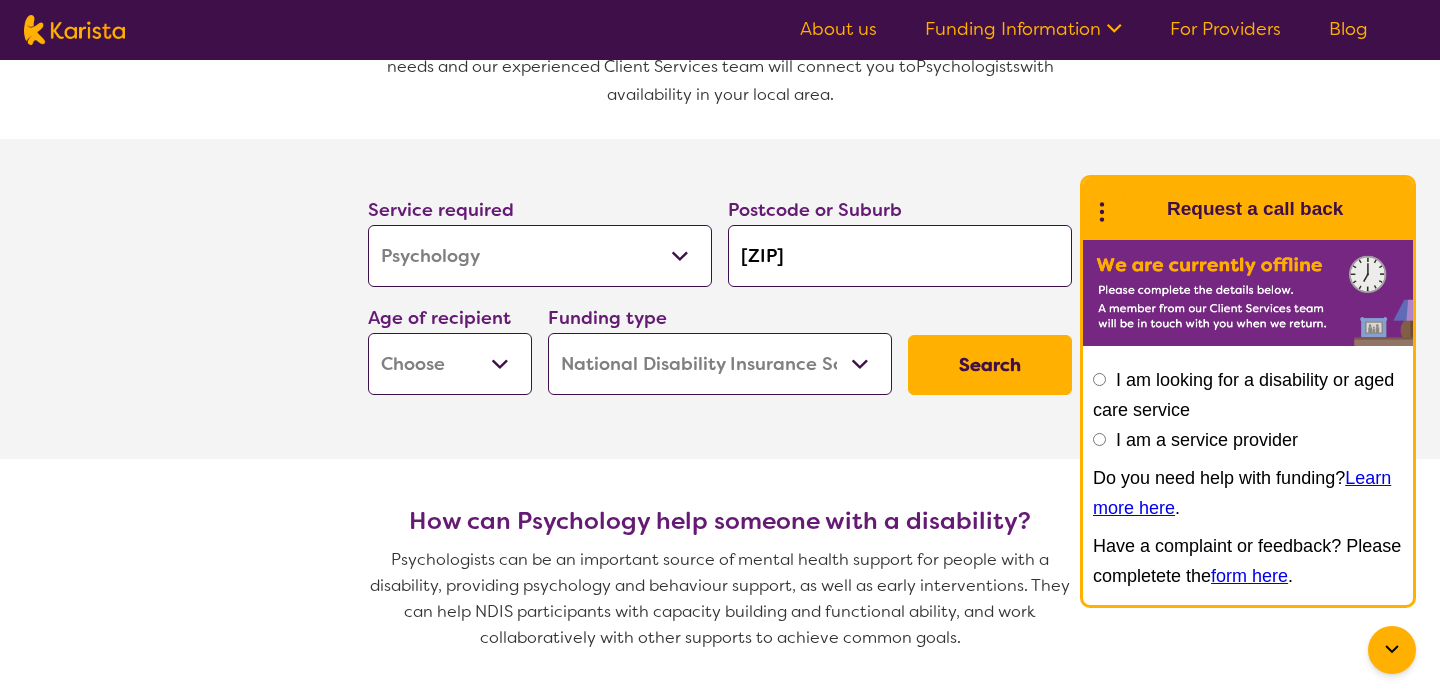 click on "About us Funding Information NDIS - National Disability Insurance Scheme HCP -  Home Care Package Funding For Providers Blog Call us on  0485 972 676   Monday to Friday 9am to 5pm AEST Find NDIS Psychologists & Child Psychologists Near You Easily Search for NDIS Psychologists by Need & Location Karista provides a free service connecting you with Psychologists and other disability services based on your personal needs and goals. Complete the form to let us know your needs and our experienced Client Services team will connect you to  Psychologists  with availability in your local area.  Service required Allied Health Assistant Assessment (ADHD or Autism) Behaviour support Counselling Dietitian Domestic and home help Employment Support Exercise physiology Home Care Package Provider Key Worker NDIS Plan management NDIS Support Coordination Nursing services Occupational therapy Personal care Physiotherapy Podiatry Psychology Psychosocial Recovery Coach Respite Speech therapy Support worker Supported accommodation" at bounding box center (720, 1652) 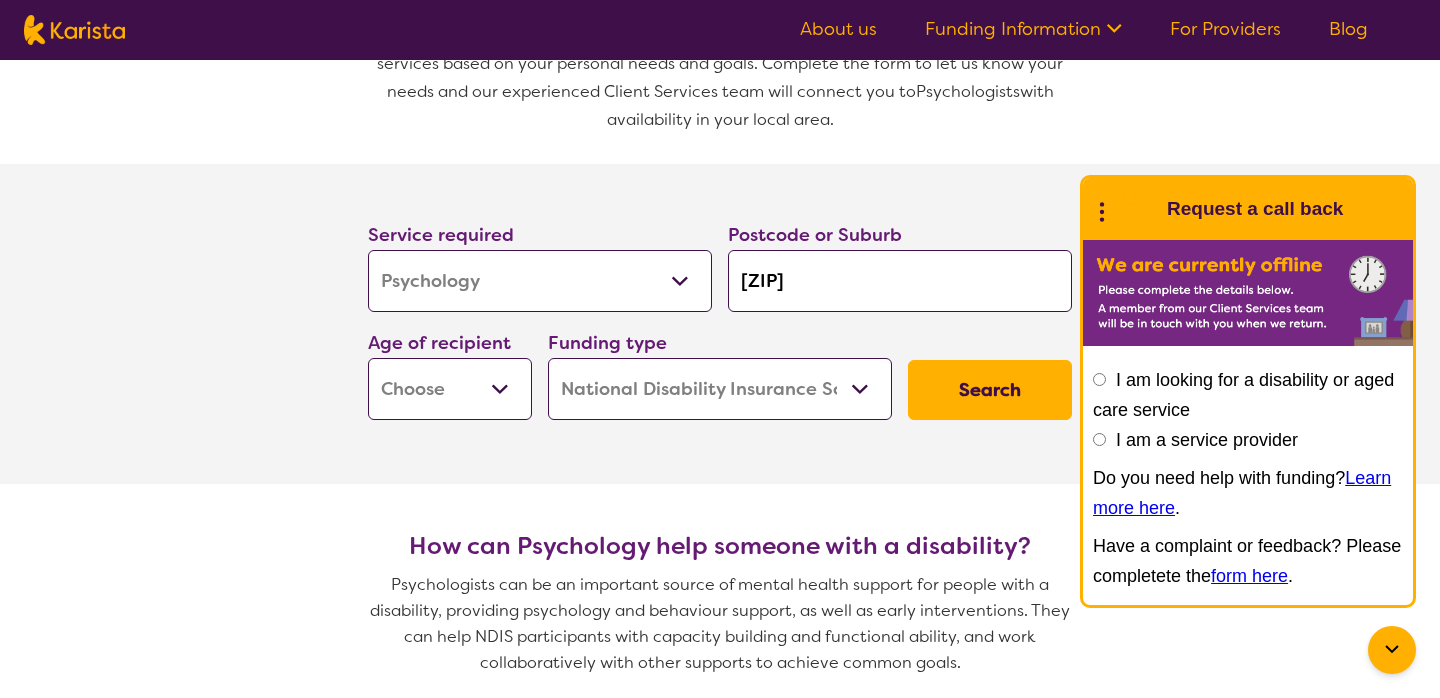 scroll, scrollTop: 515, scrollLeft: 0, axis: vertical 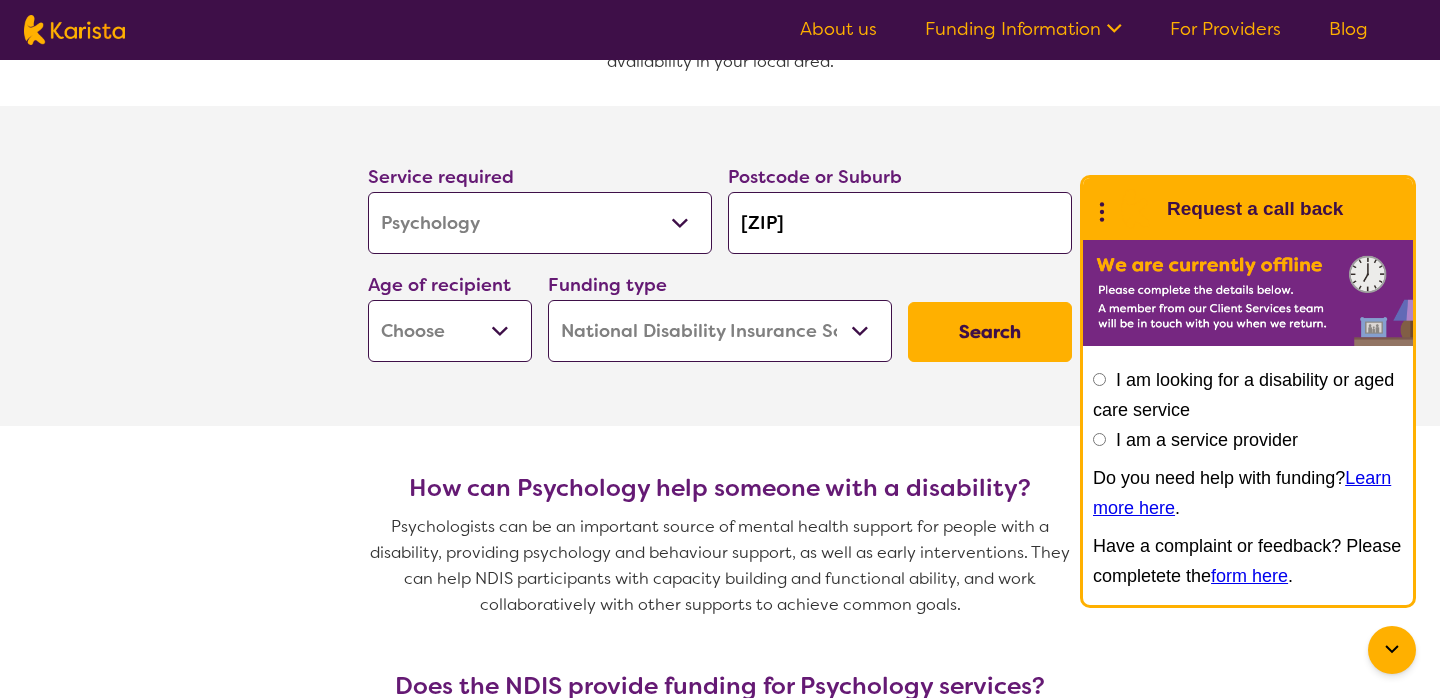 click on "Early Childhood - 0 to 9 Child - 10 to 11 Adolescent - 12 to 17 Adult - 18 to 64 Aged - 65+" at bounding box center (450, 331) 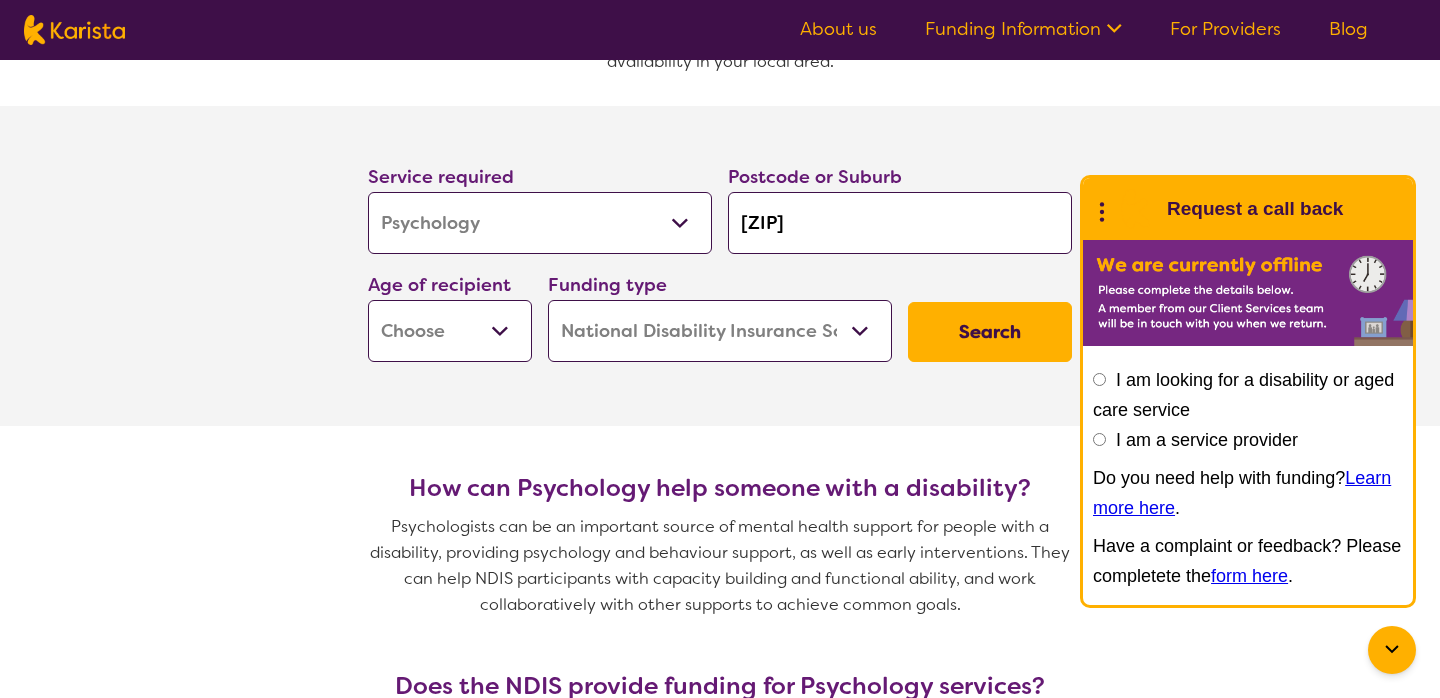 select on "AS" 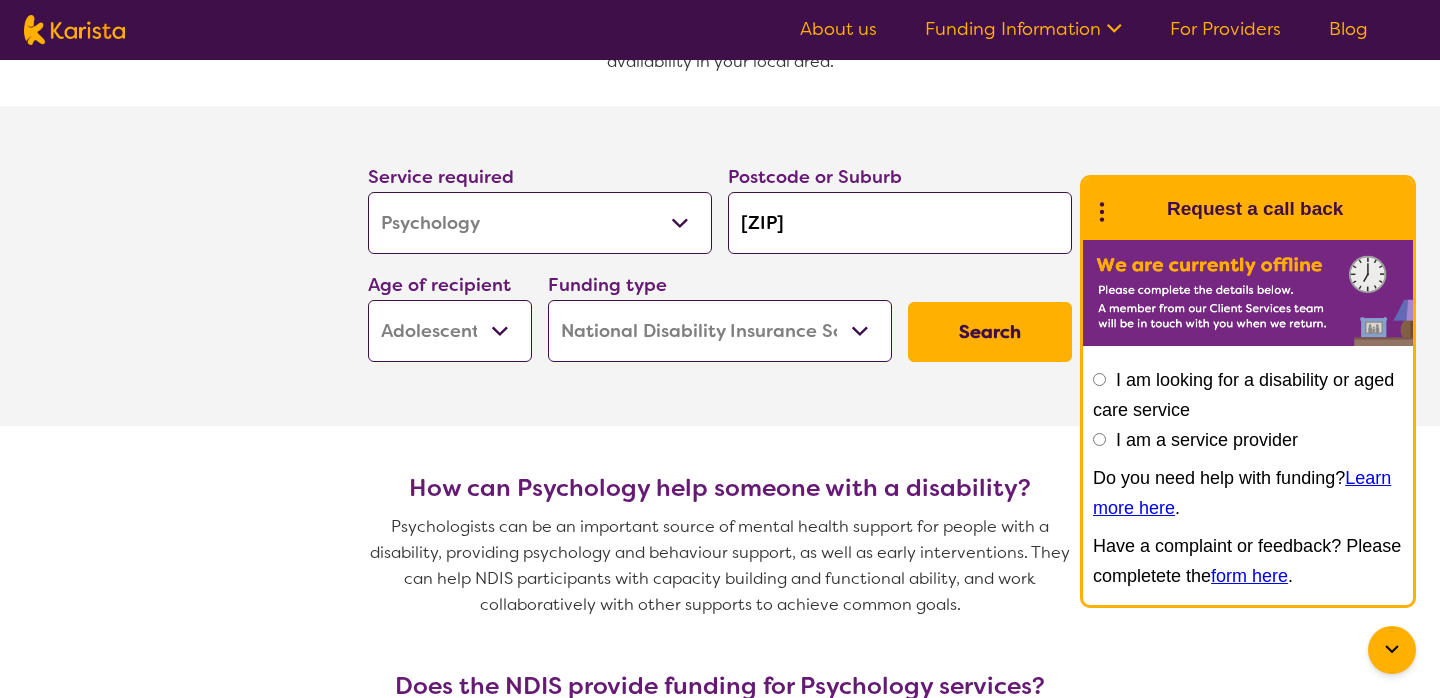 select on "AS" 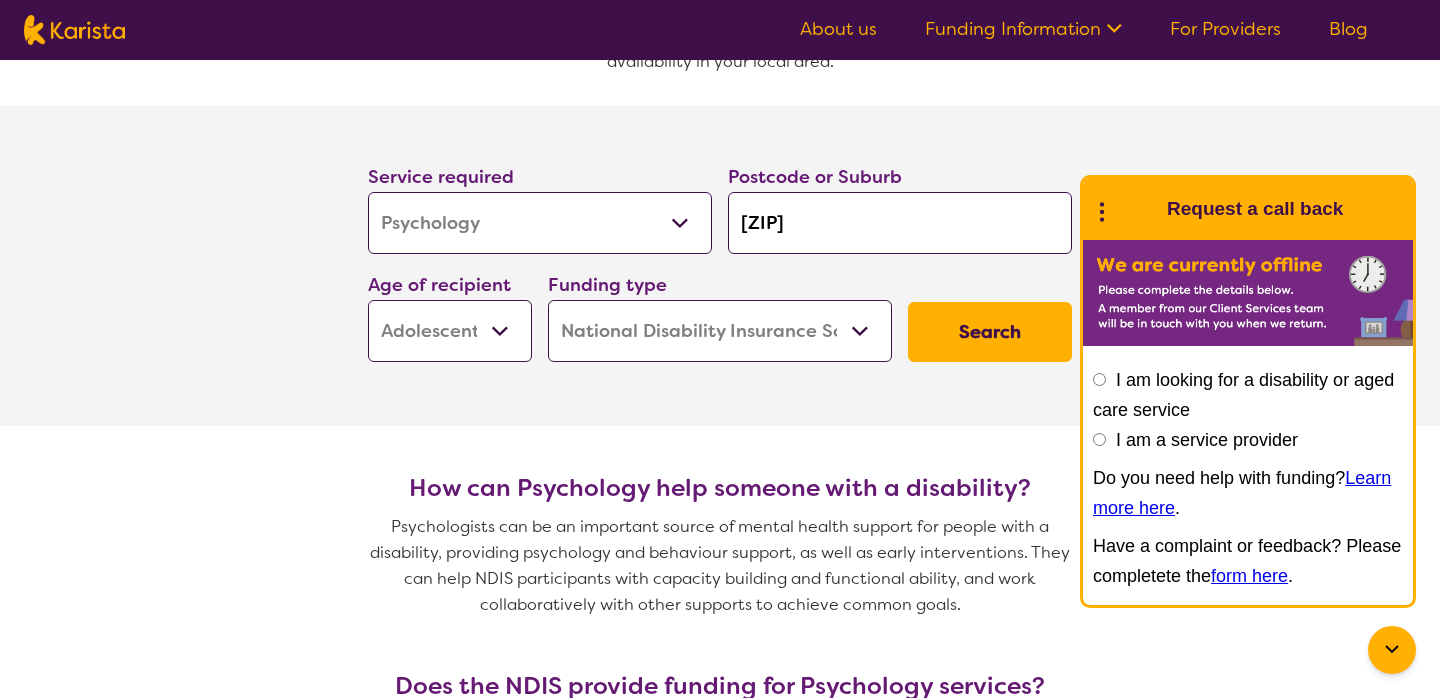 click on "Search" at bounding box center (990, 332) 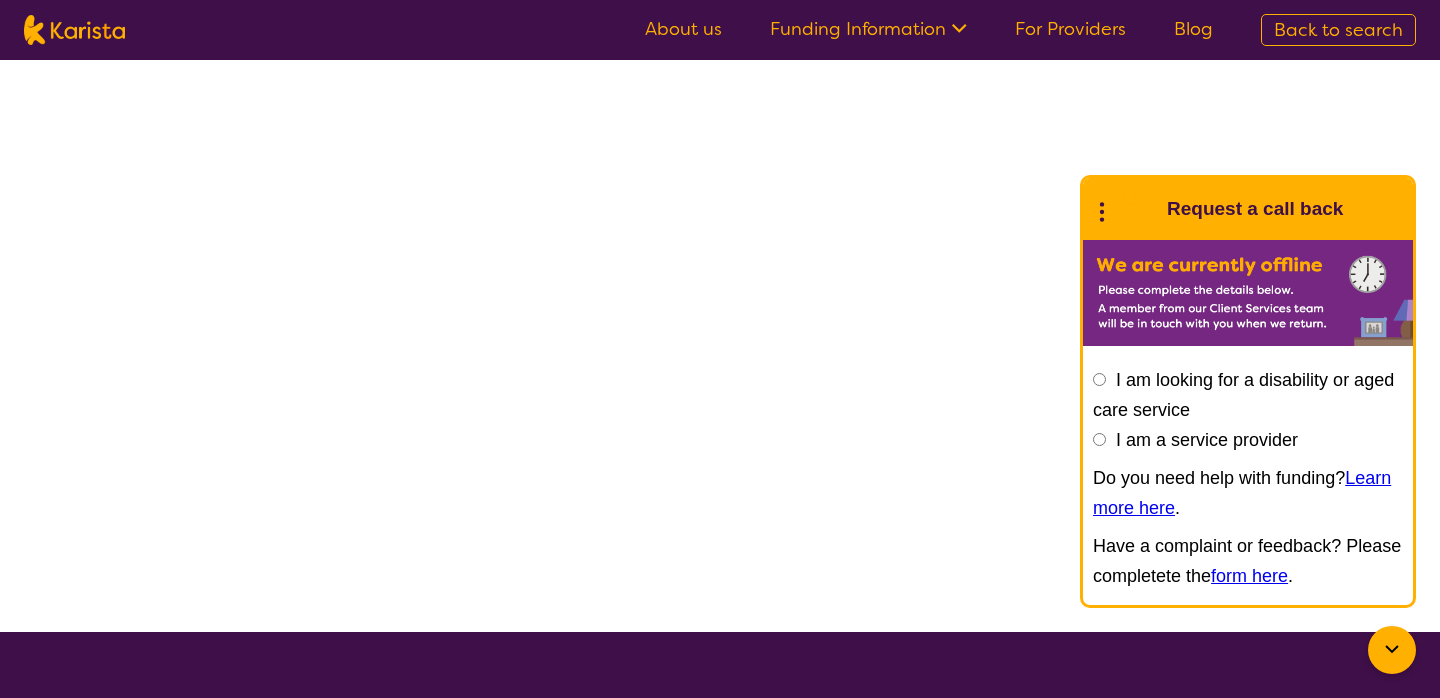 scroll, scrollTop: 0, scrollLeft: 0, axis: both 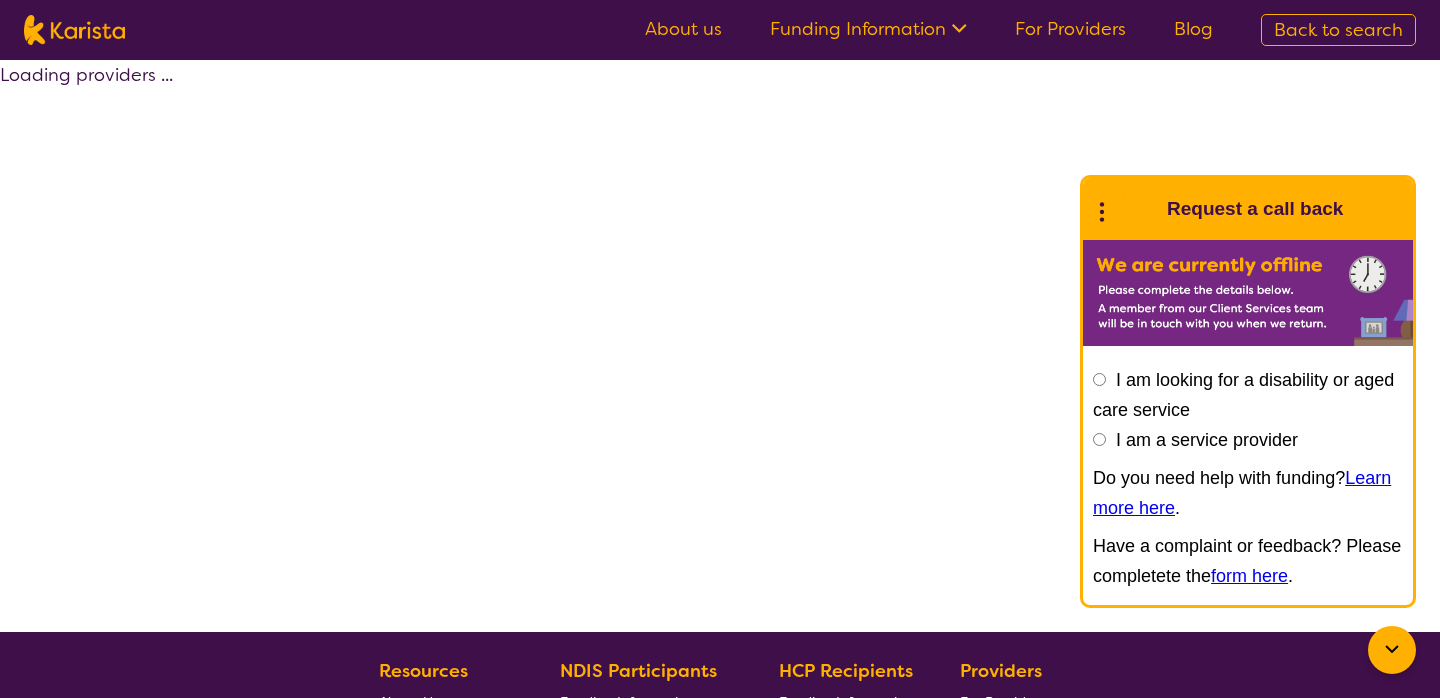 select on "by_score" 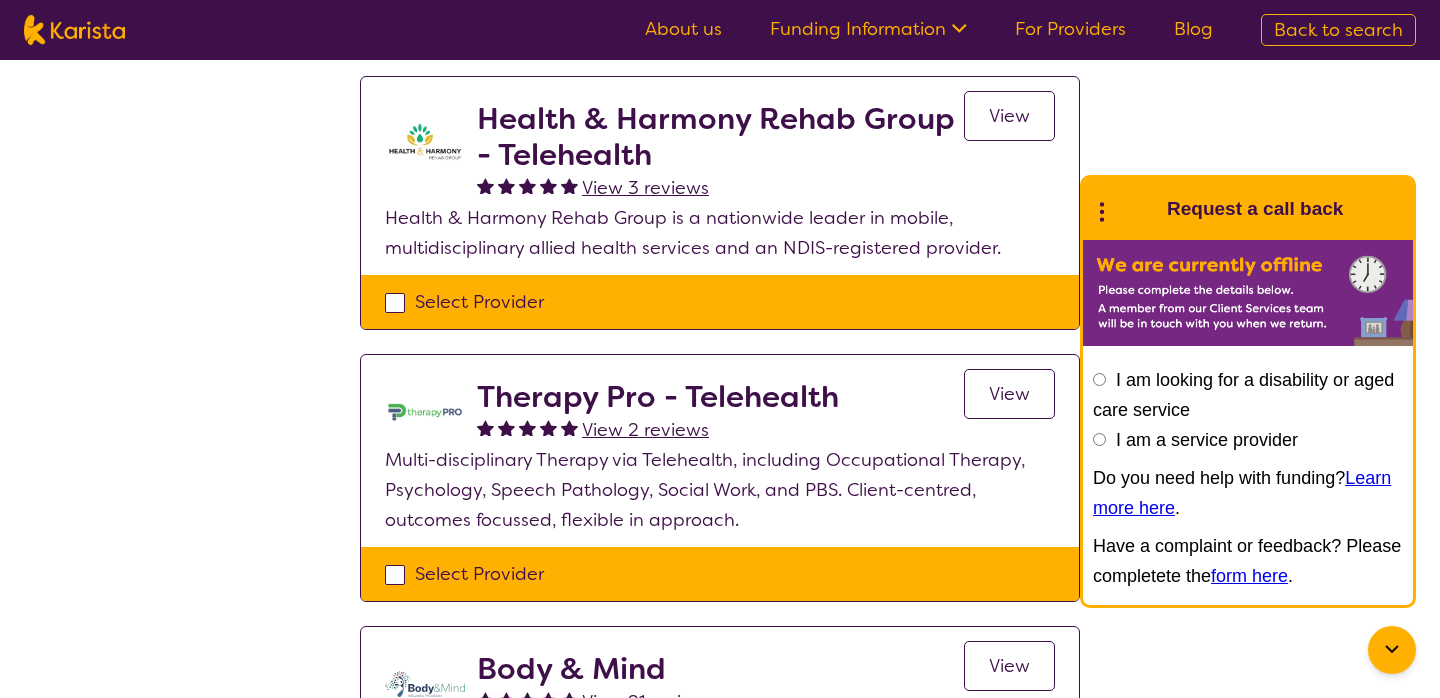 scroll, scrollTop: 0, scrollLeft: 0, axis: both 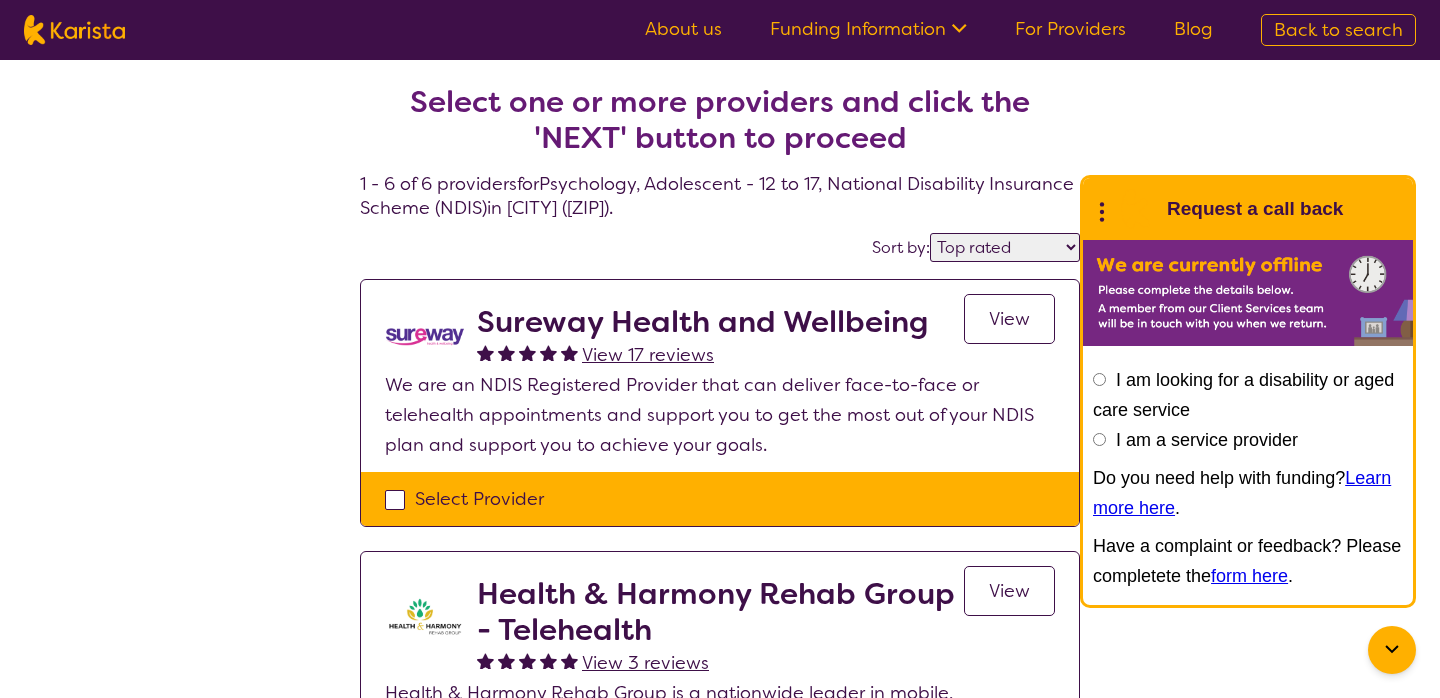 click on "Select one or more providers and click the 'NEXT' button to proceed 1 - 6 of 6 providers  for  Psychology , Adolescent - 12 to 17 , National Disability Insurance Scheme (NDIS)  in  Essendon (3040) . Sort by:  Highly reviewed Top rated Sureway Health and Wellbeing View   17   reviews View We are an NDIS Registered Provider that can deliver face-to-face or telehealth appointments and support you to get the most out of your NDIS plan and support you to achieve your goals. Select Provider Health & Harmony Rehab Group - Telehealth View   3   reviews View Health & Harmony Rehab Group is a nationwide leader in mobile, multidisciplinary allied health services and an NDIS-registered provider. Select Provider Therapy Pro - Telehealth View   2   reviews View Multi-disciplinary Therapy via Telehealth, including Occupational Therapy, Psychology, Speech Pathology, Social Work, and PBS. Client-centred, outcomes focussed, flexible in approach. Select Provider Body & Mind View   21   reviews View Select Provider 0 reviews" at bounding box center [720, 996] 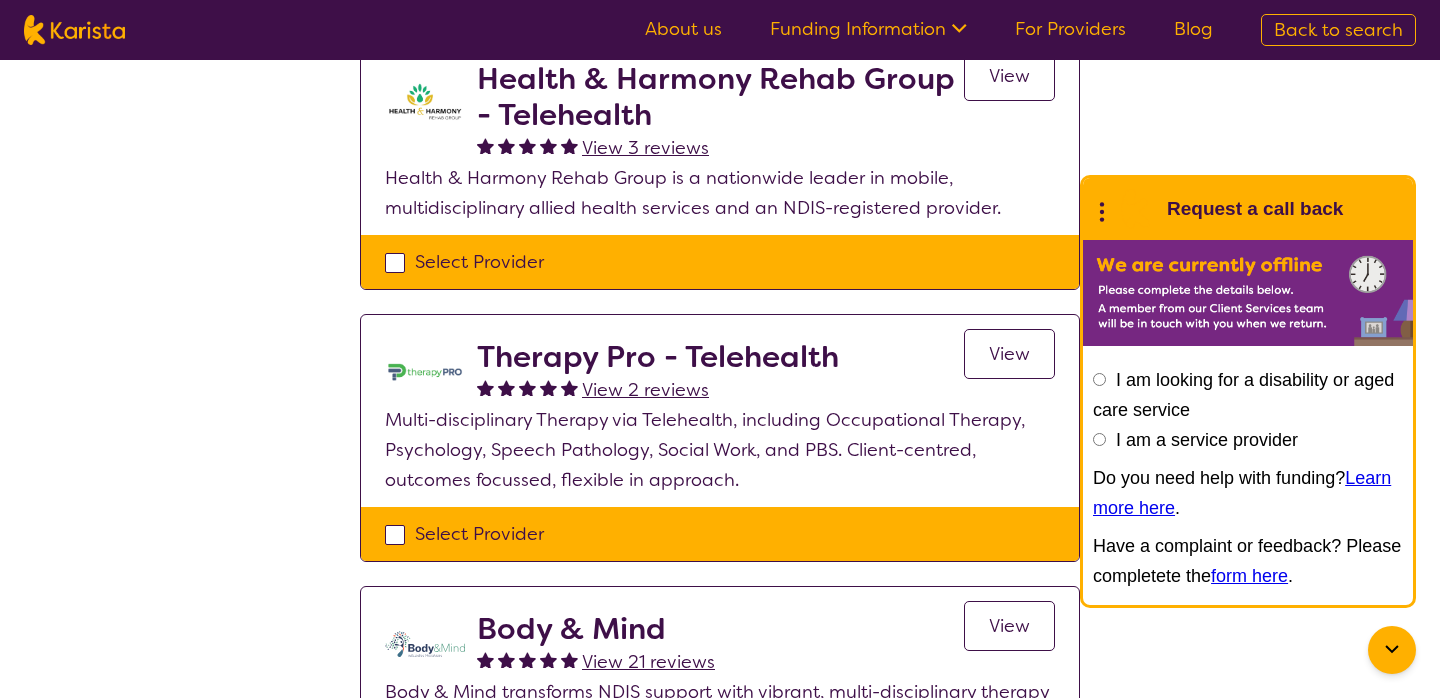 select on "Psychology" 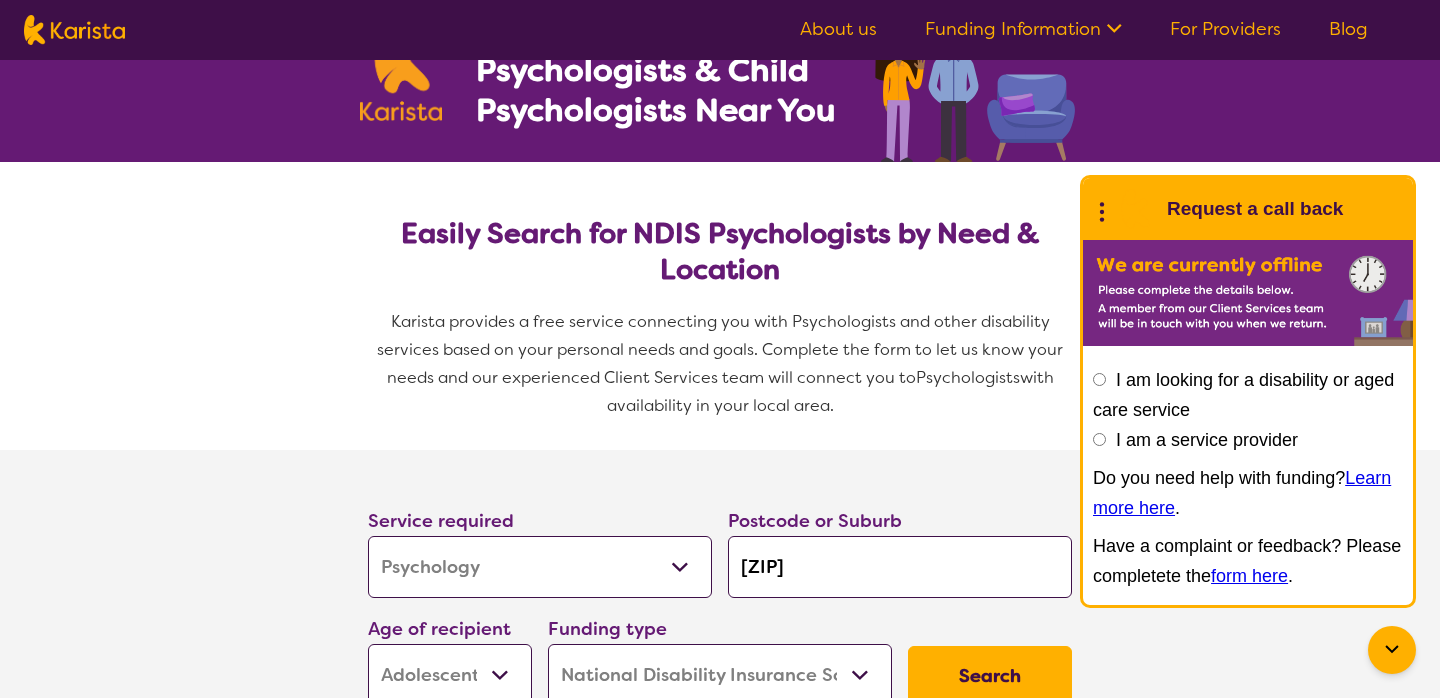 scroll, scrollTop: 0, scrollLeft: 0, axis: both 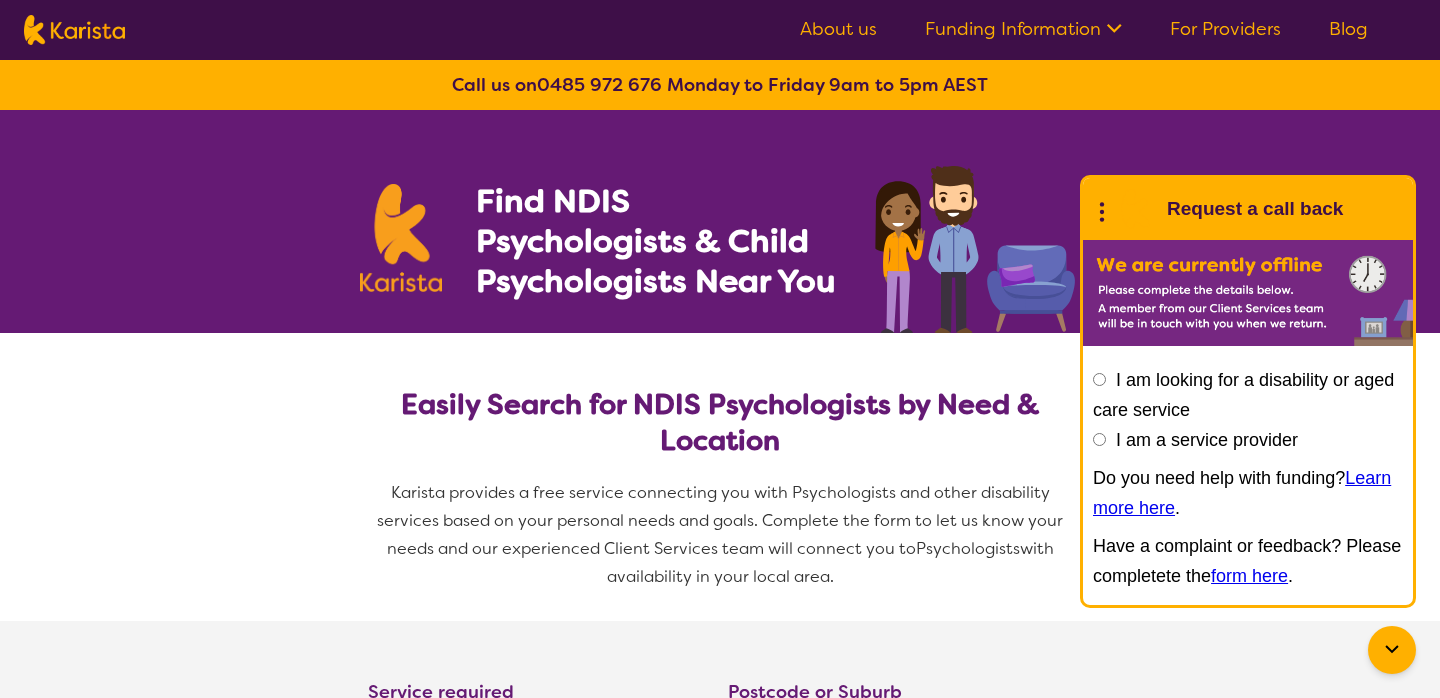click on "For Providers" at bounding box center [1225, 29] 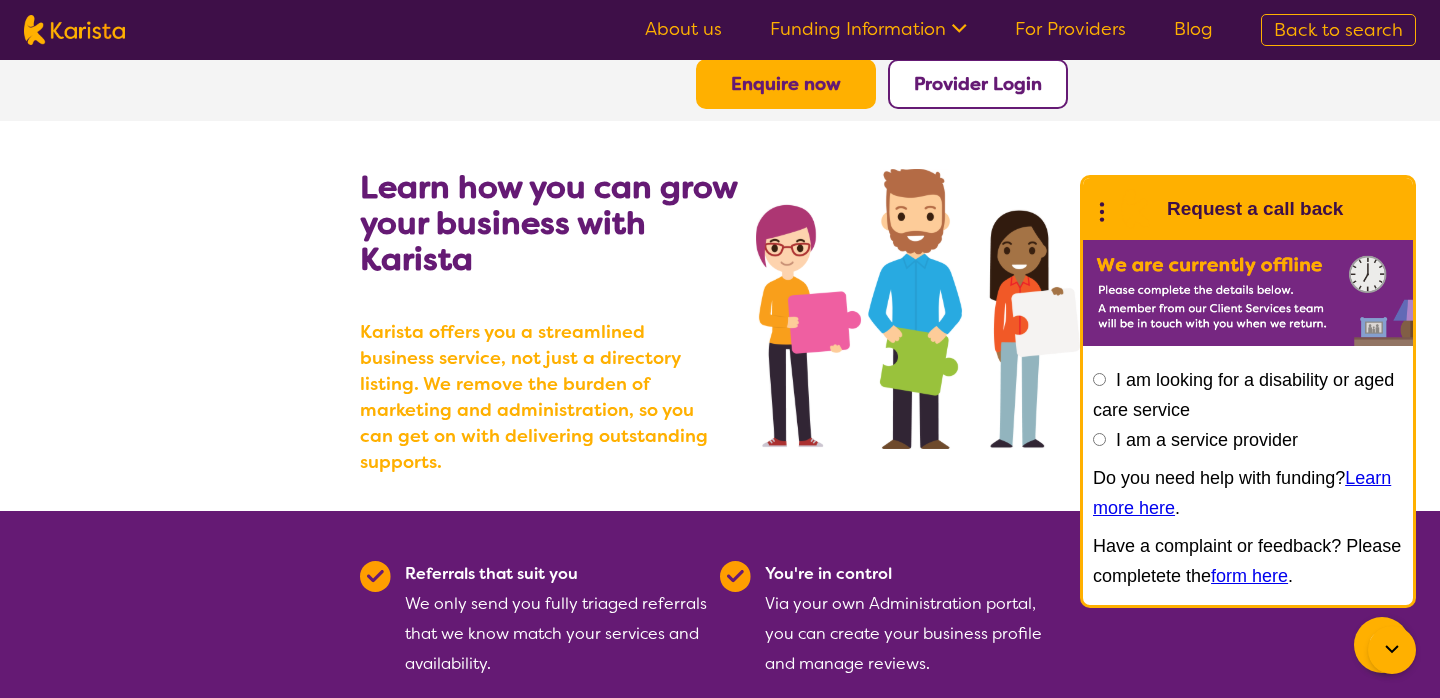 scroll, scrollTop: 61, scrollLeft: 0, axis: vertical 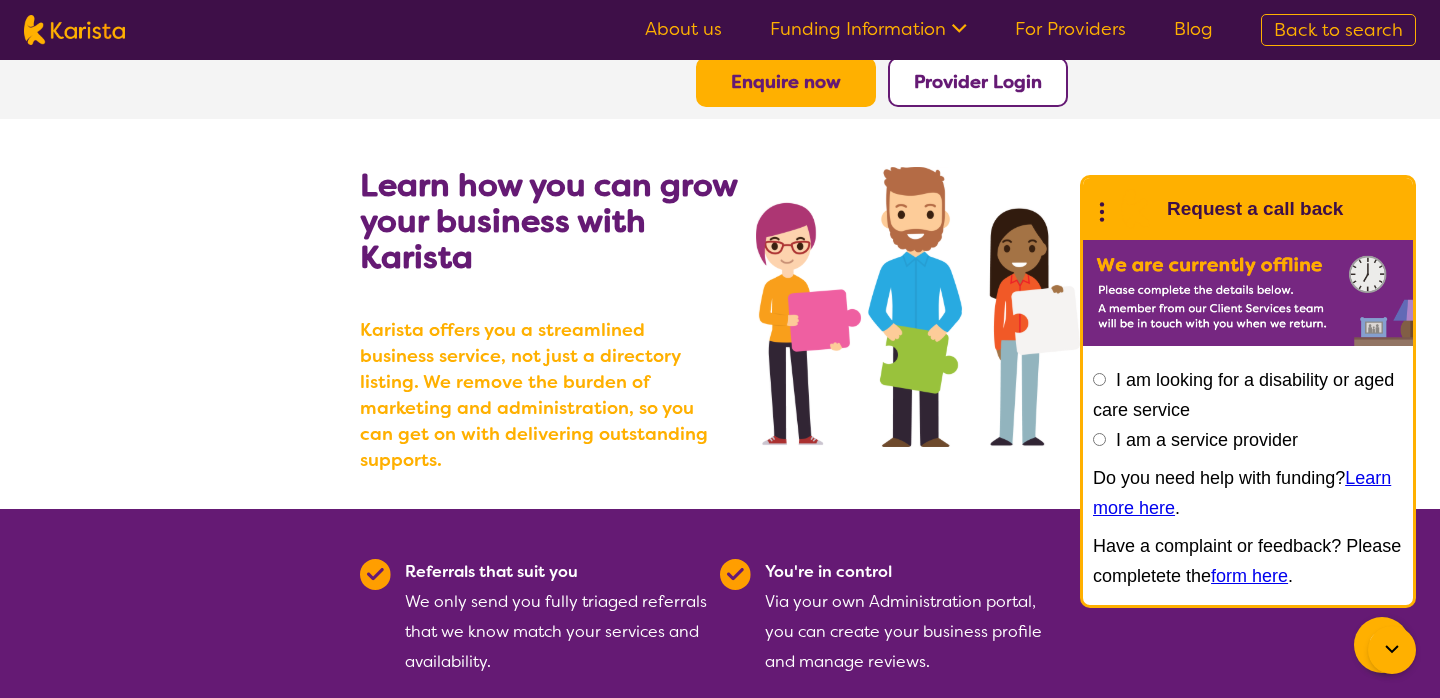 click on "Learn how you can grow your business with Karista Karista offers you a streamlined business service, not just a directory listing. We remove the burden of marketing and administration, so you can get on with delivering outstanding supports." at bounding box center [720, 314] 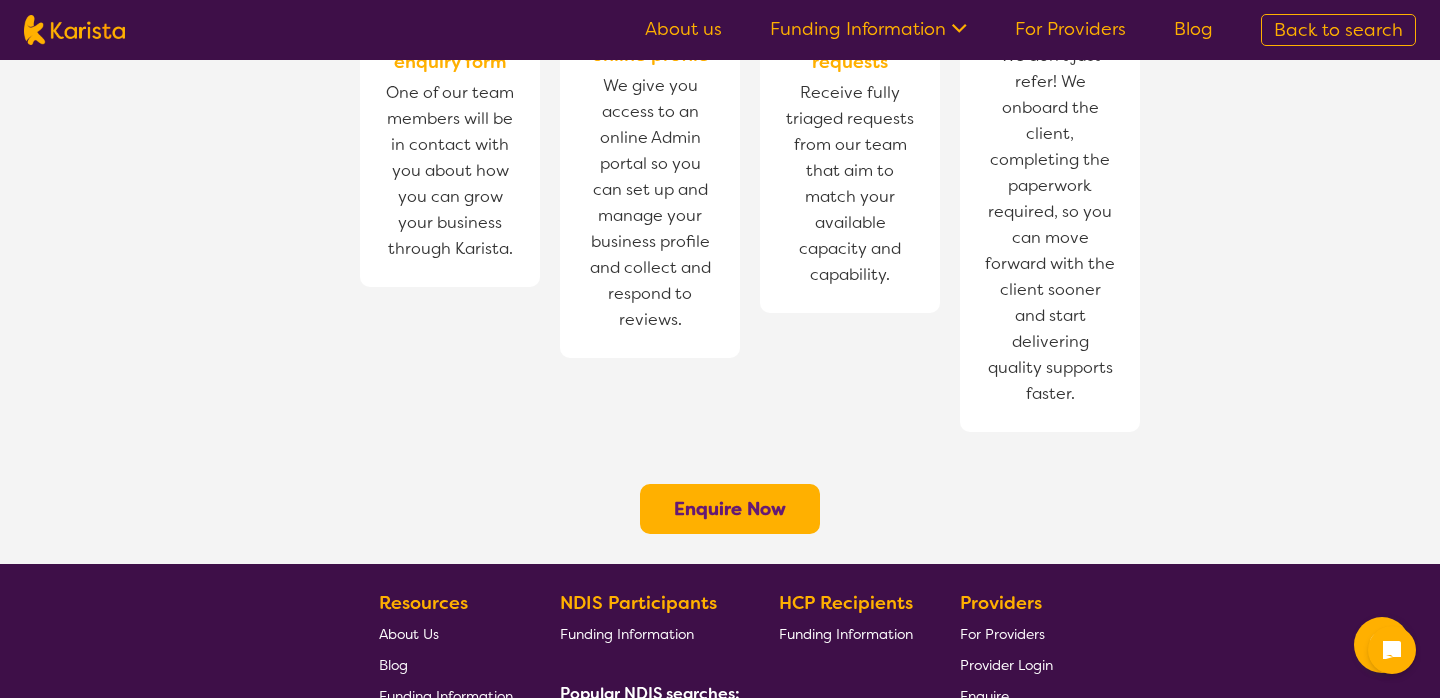 scroll, scrollTop: 1717, scrollLeft: 0, axis: vertical 